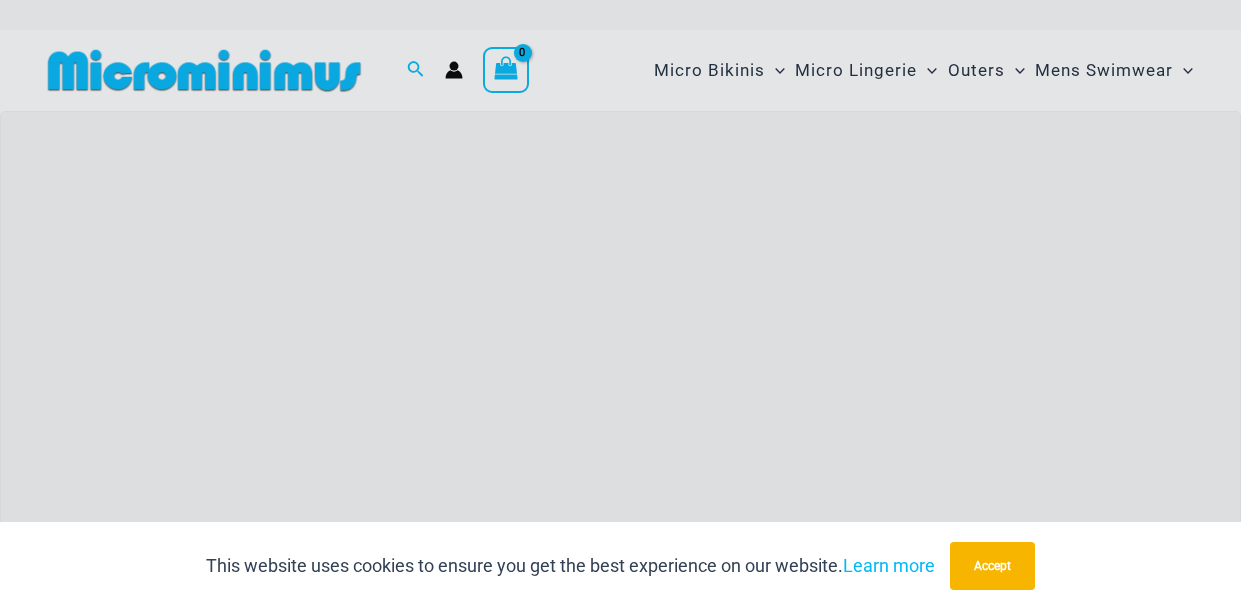 scroll, scrollTop: 0, scrollLeft: 0, axis: both 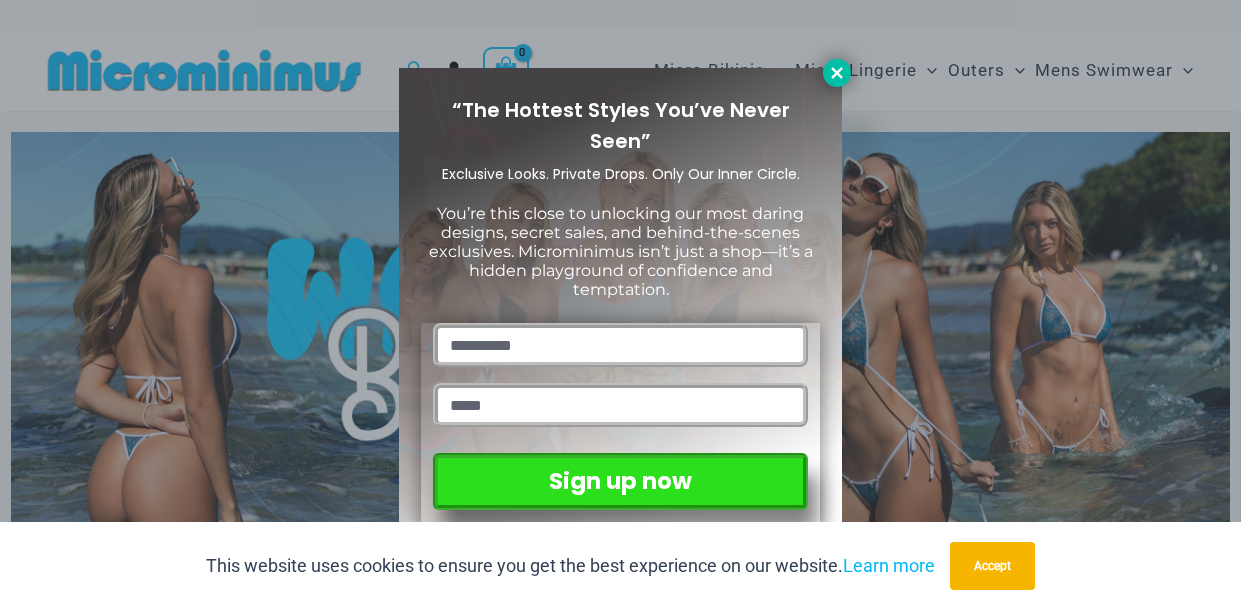 click 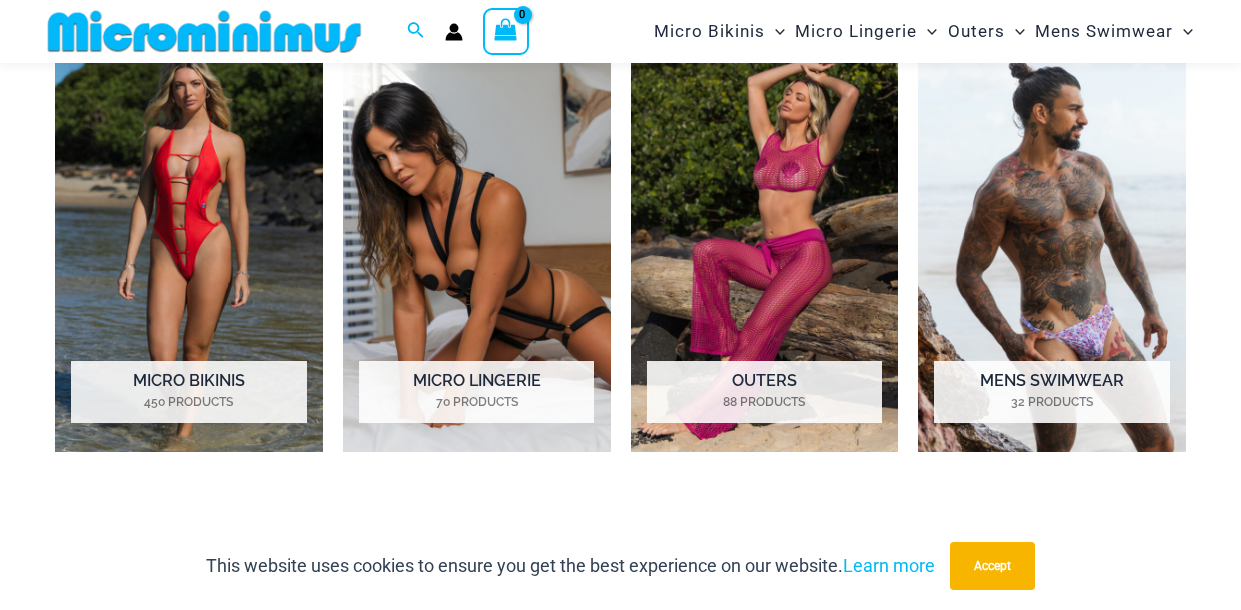 scroll, scrollTop: 1367, scrollLeft: 0, axis: vertical 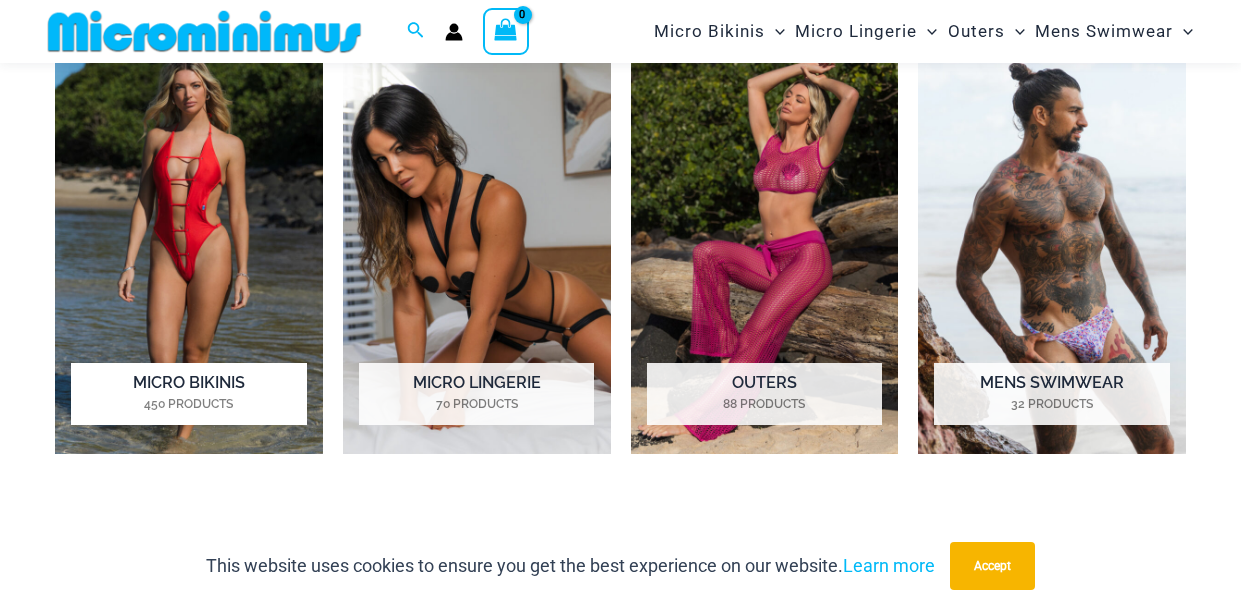 click at bounding box center (189, 246) 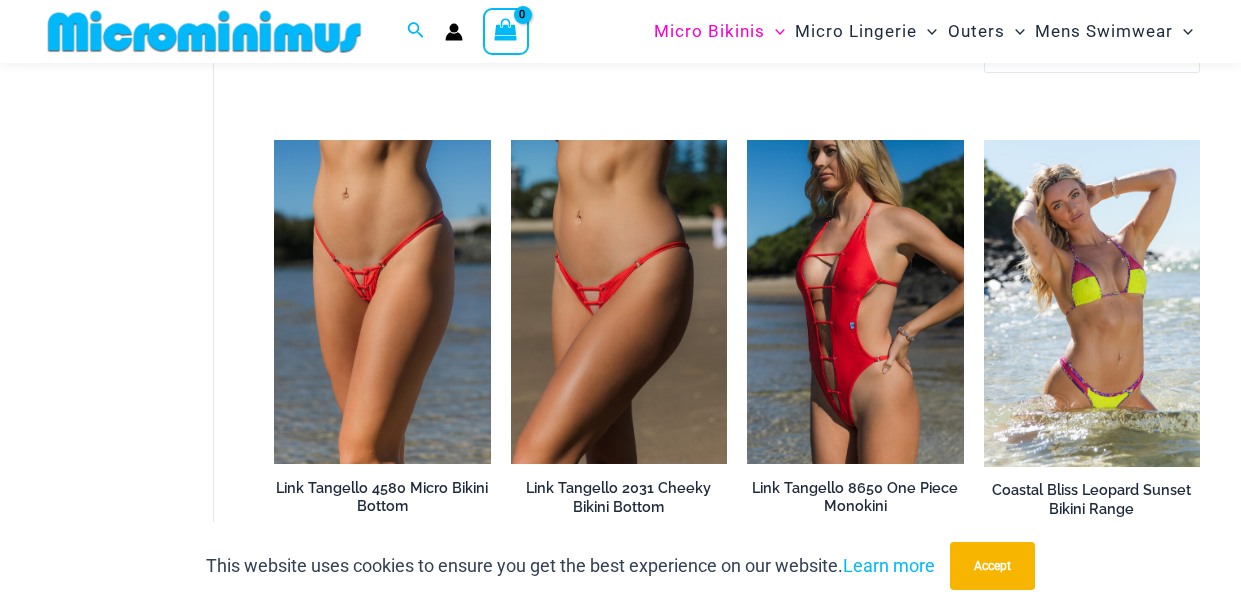 scroll, scrollTop: 2199, scrollLeft: 0, axis: vertical 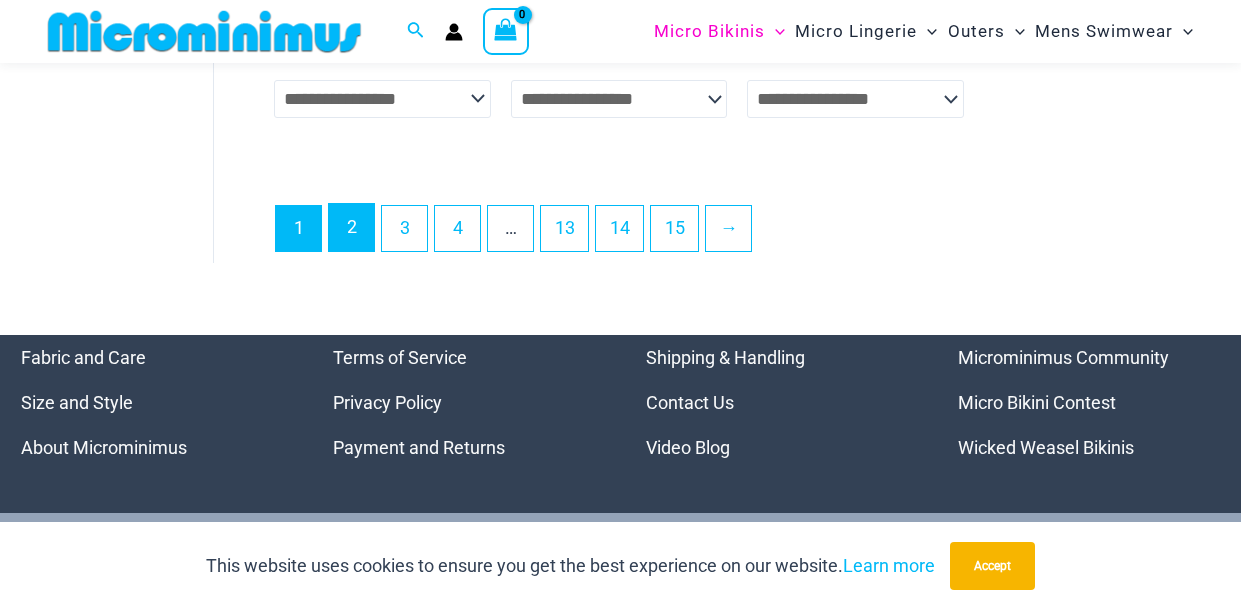 click on "2" at bounding box center [351, 227] 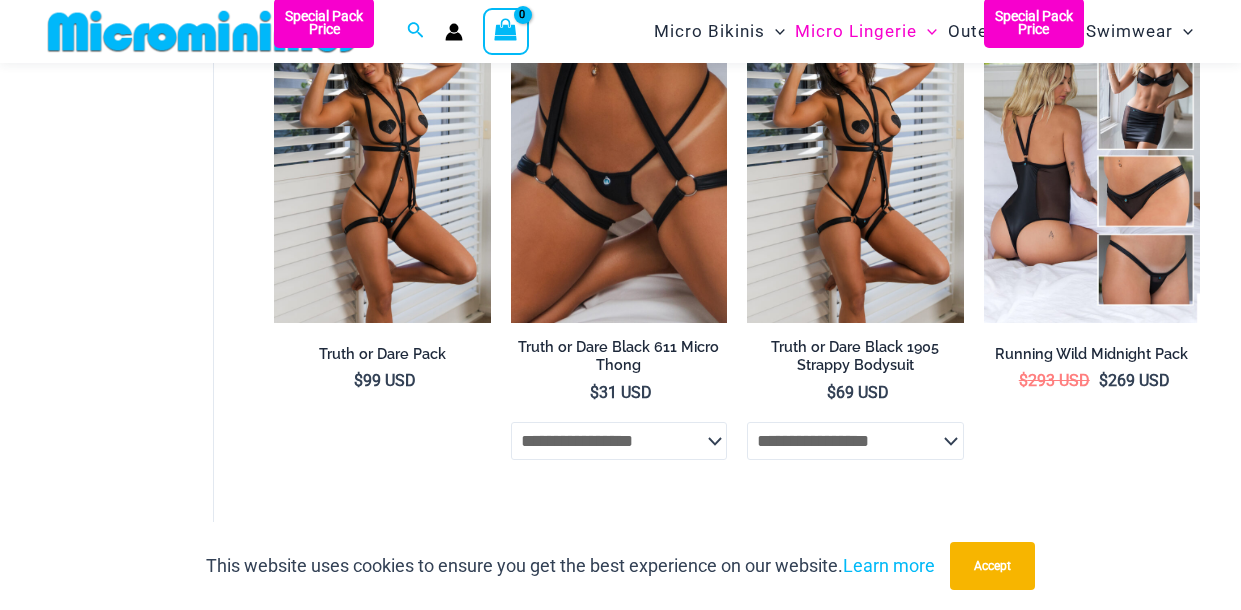 scroll, scrollTop: 401, scrollLeft: 0, axis: vertical 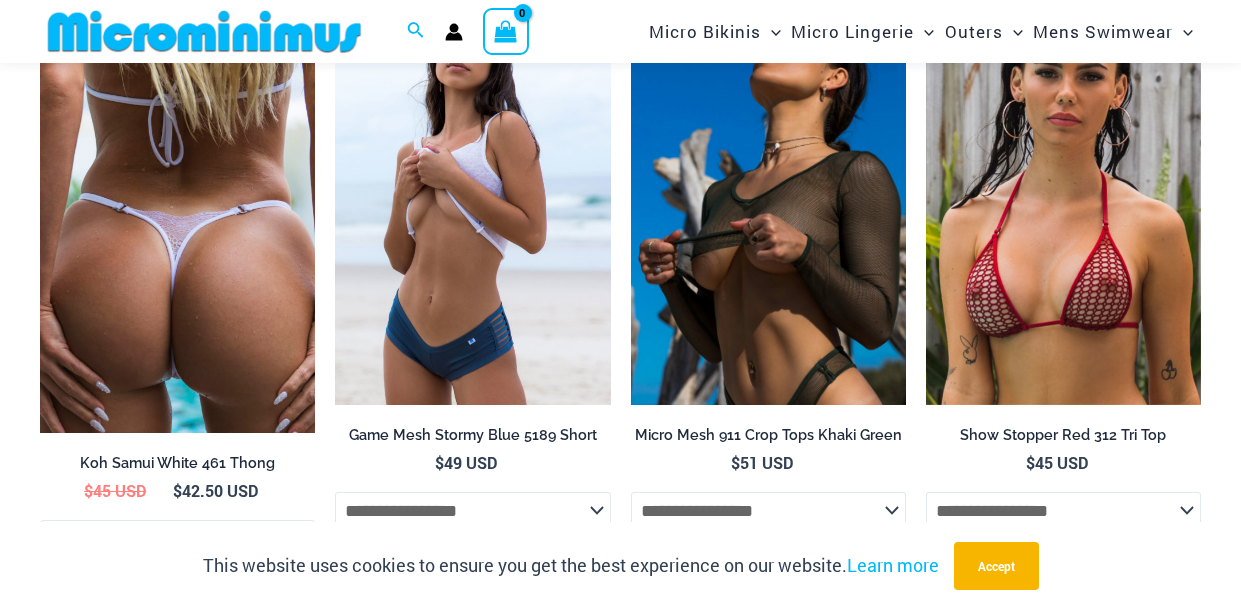 click on "**********" at bounding box center (768, 474) 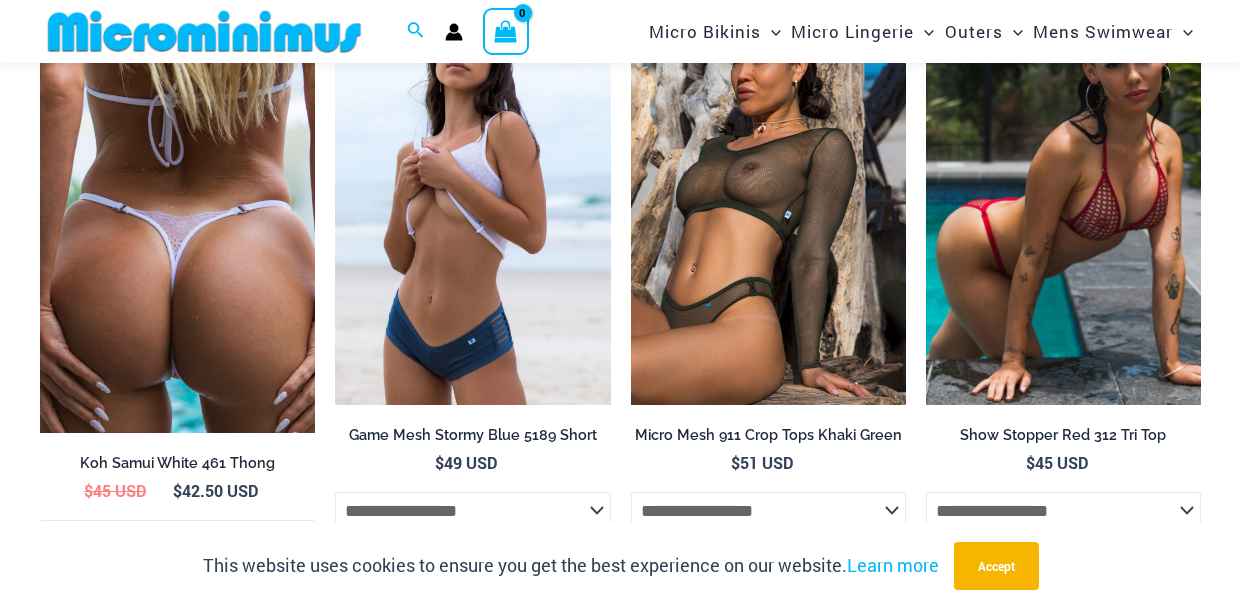 click at bounding box center [1063, 198] 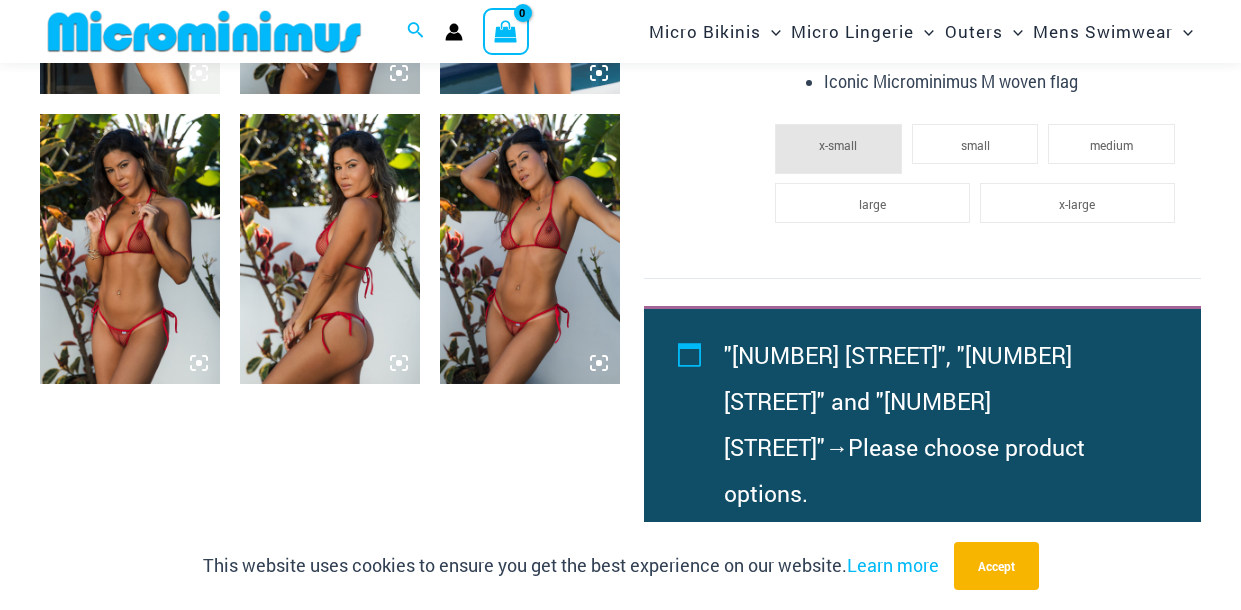 scroll, scrollTop: 1833, scrollLeft: 0, axis: vertical 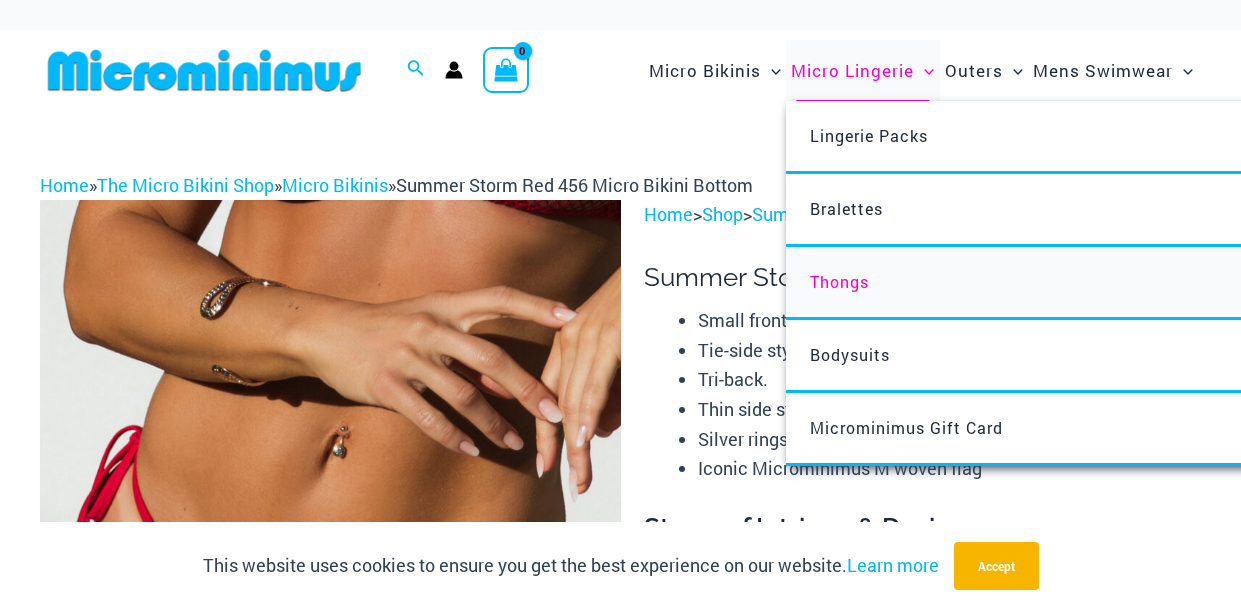 click on "Thongs" at bounding box center [839, 281] 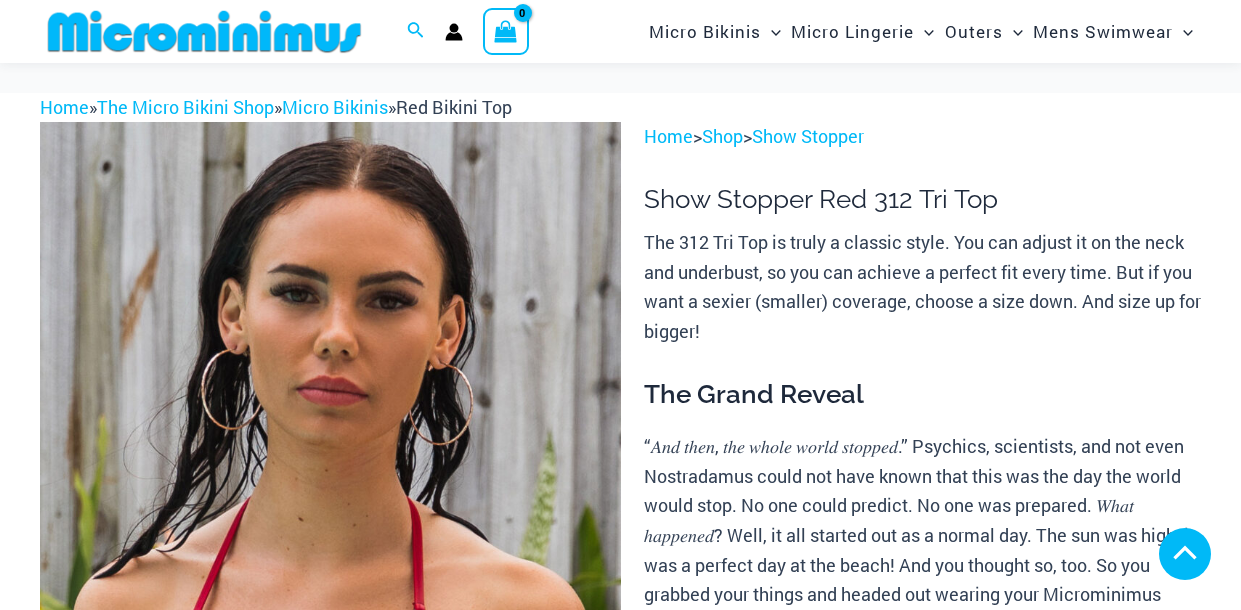 scroll, scrollTop: 765, scrollLeft: 0, axis: vertical 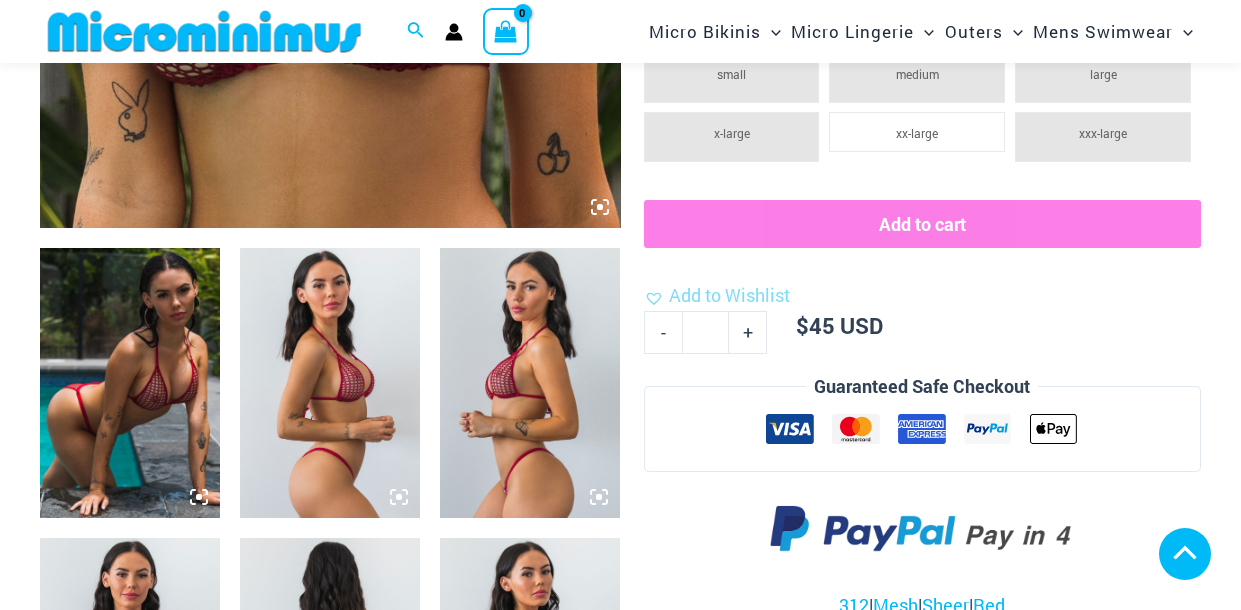 click at bounding box center (330, 964) 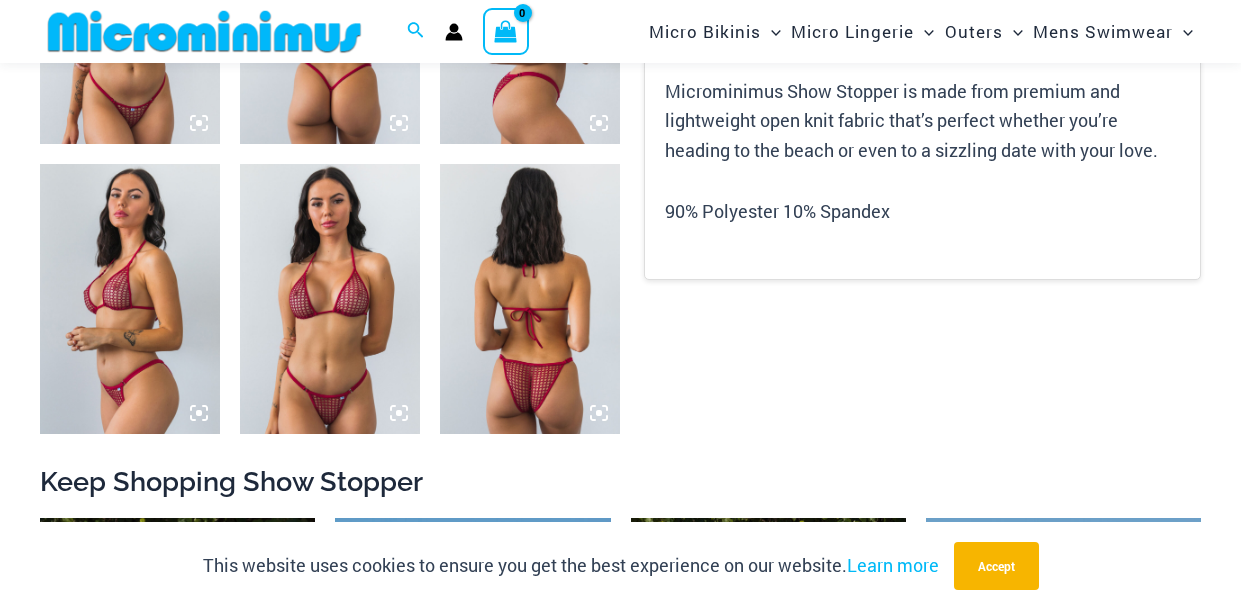 scroll, scrollTop: 1432, scrollLeft: 0, axis: vertical 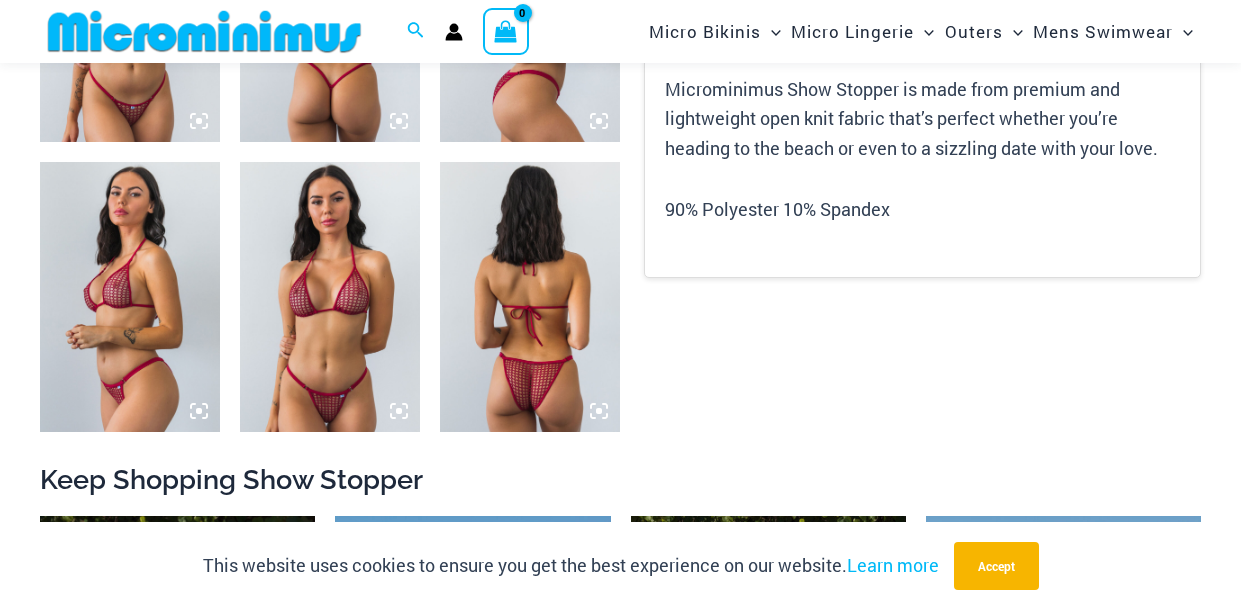 click at bounding box center [330, 297] 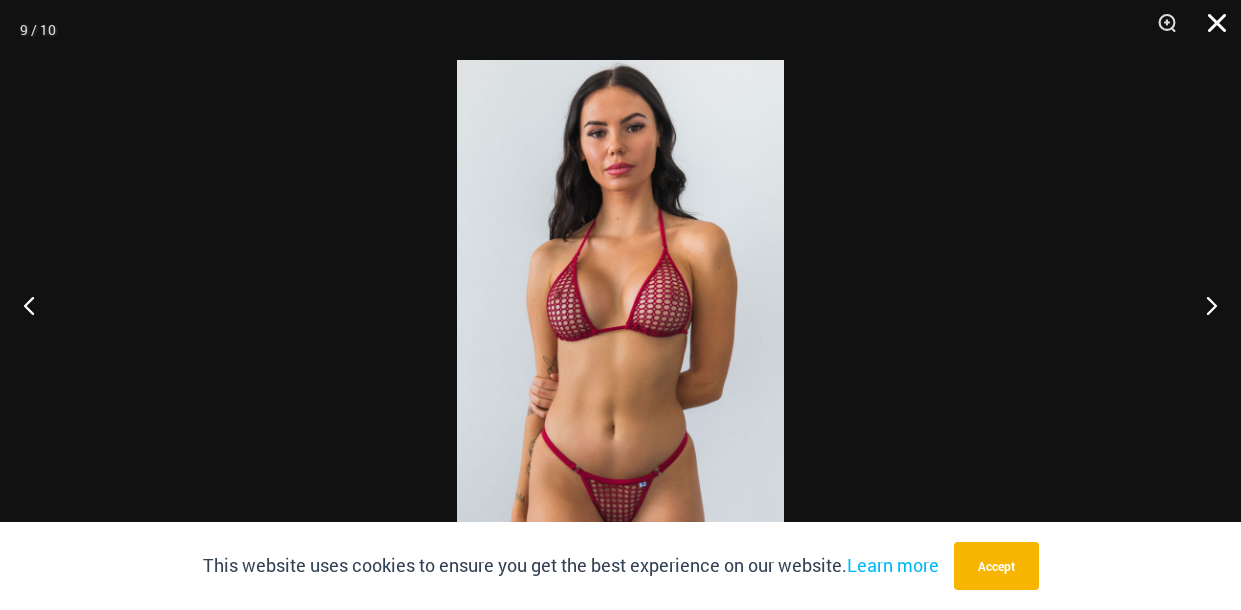 click at bounding box center (1210, 30) 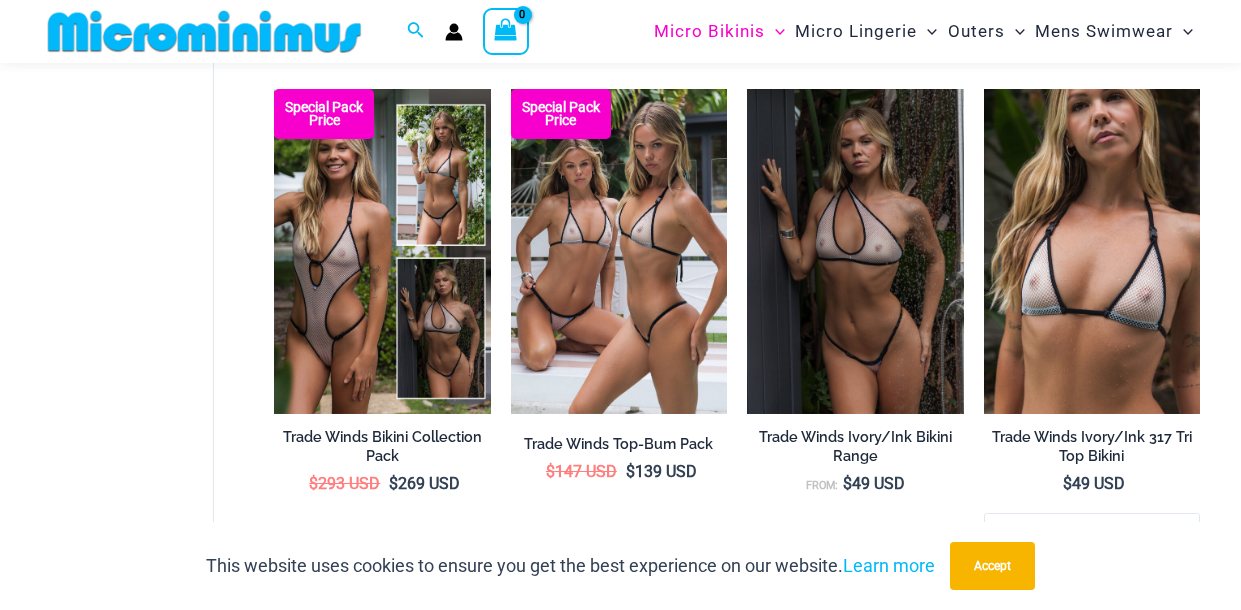 scroll, scrollTop: 2263, scrollLeft: 0, axis: vertical 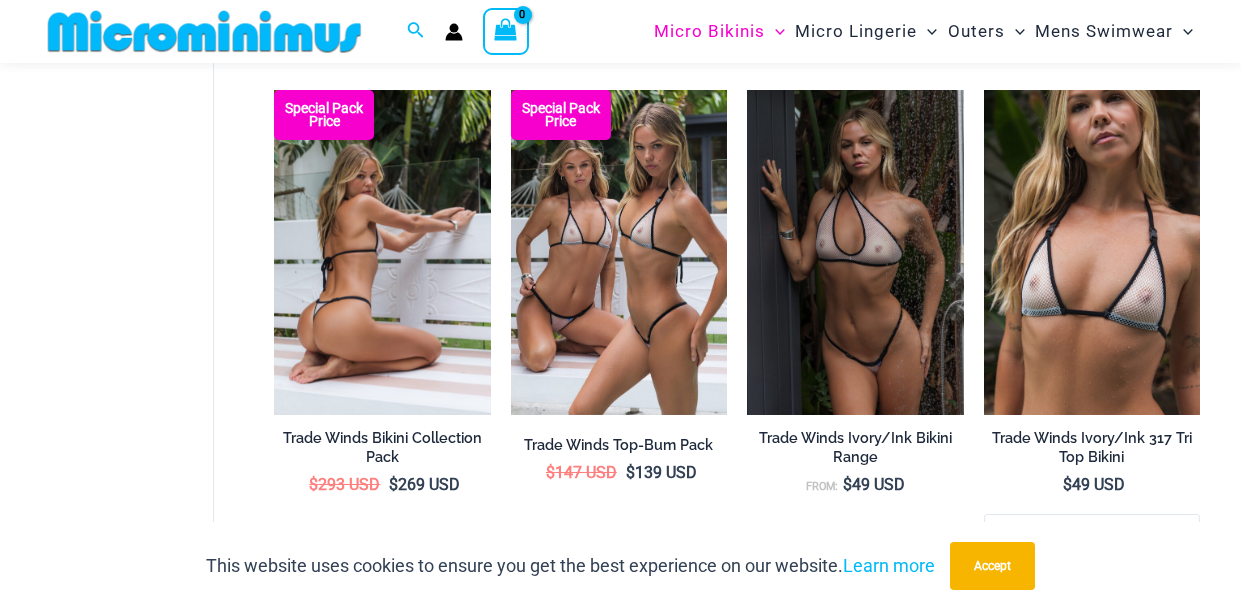 click on "Trade Winds Bikini Collection Pack" at bounding box center [382, 447] 